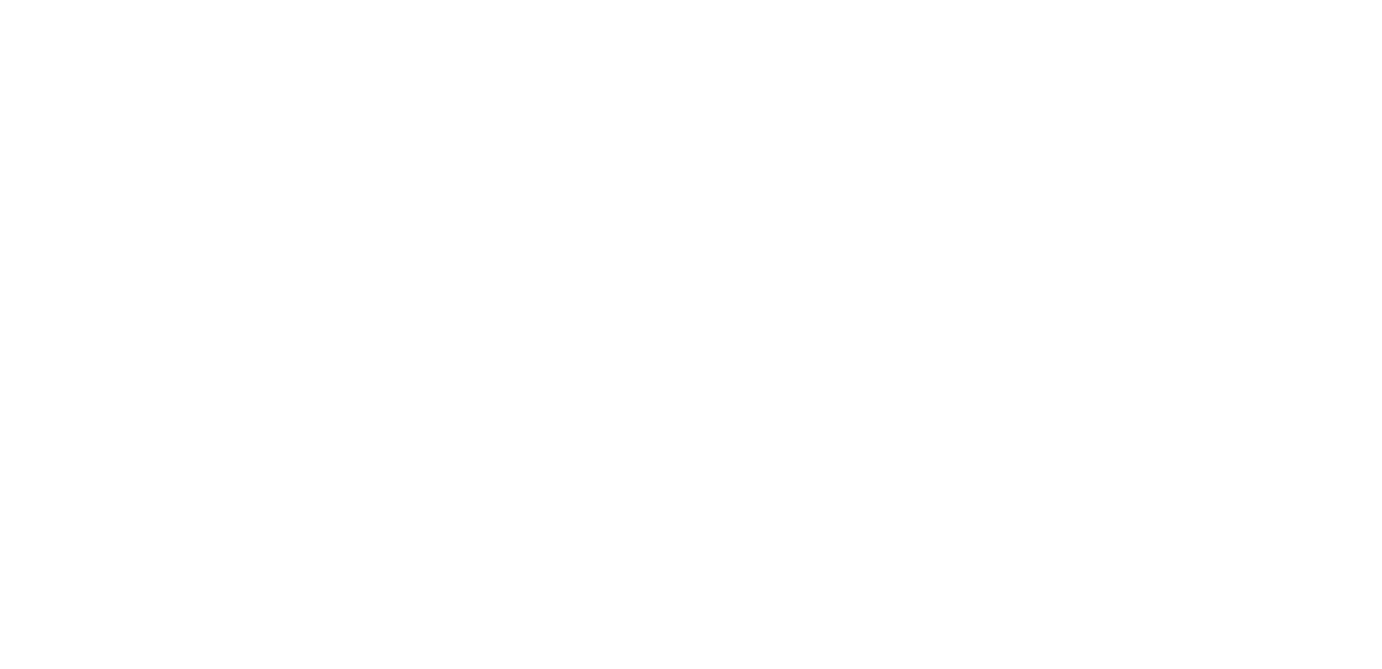 scroll, scrollTop: 0, scrollLeft: 0, axis: both 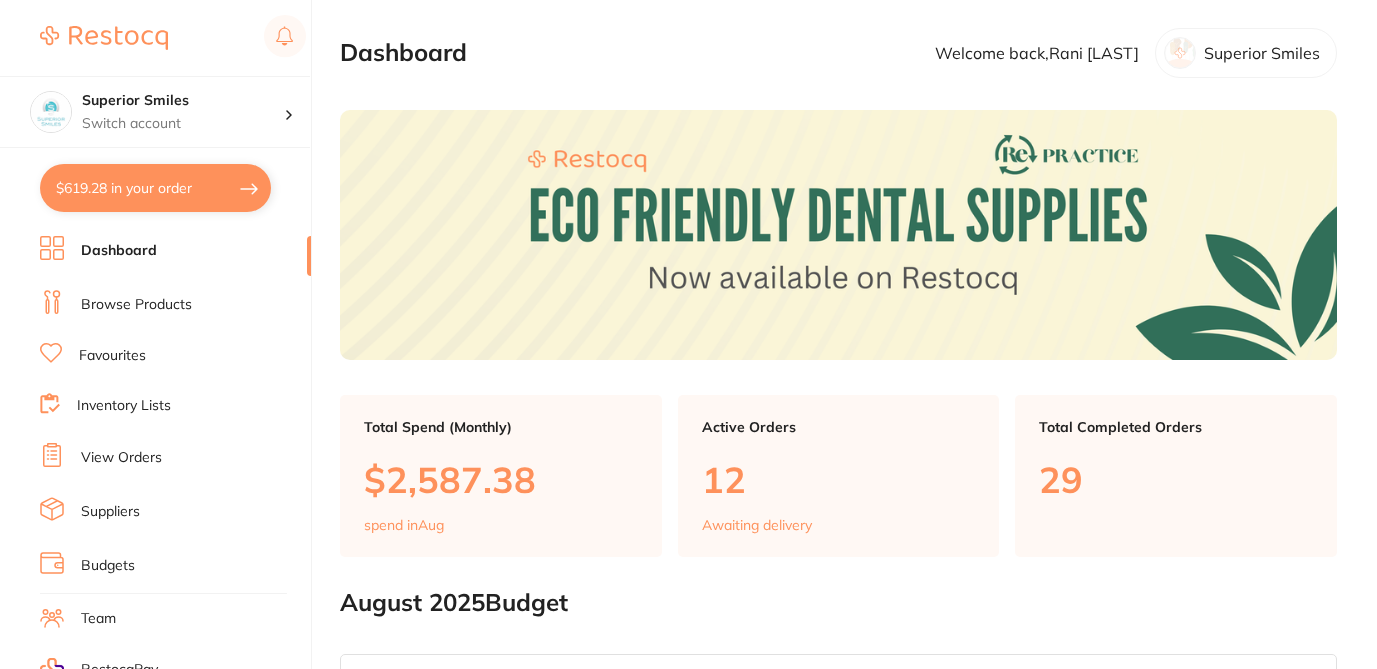checkbox on "false" 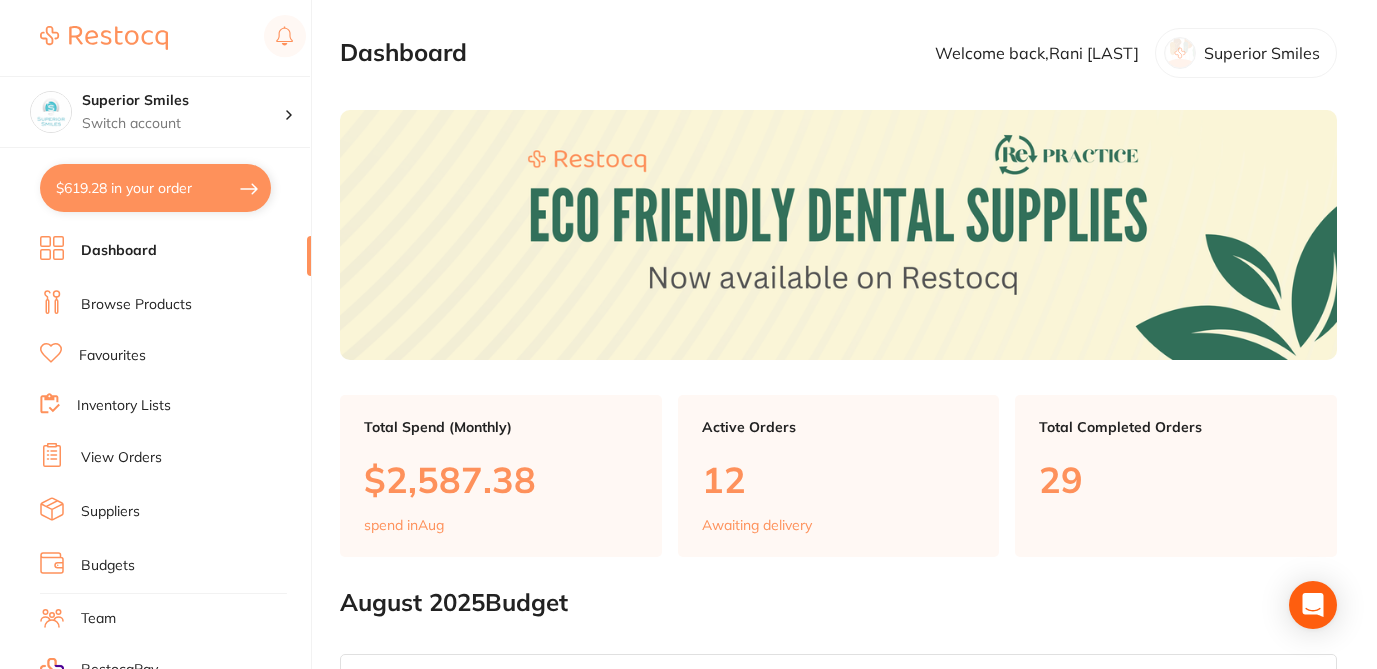 click on "Suppliers" at bounding box center [110, 512] 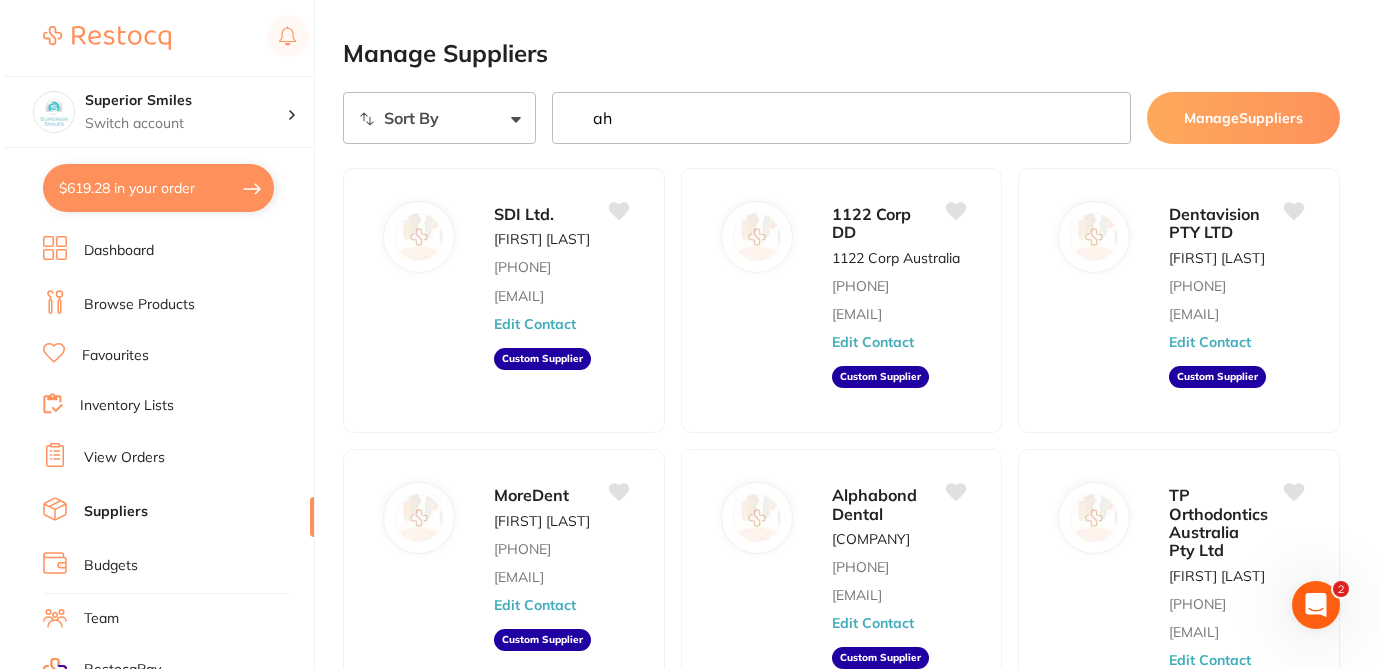 scroll, scrollTop: 0, scrollLeft: 0, axis: both 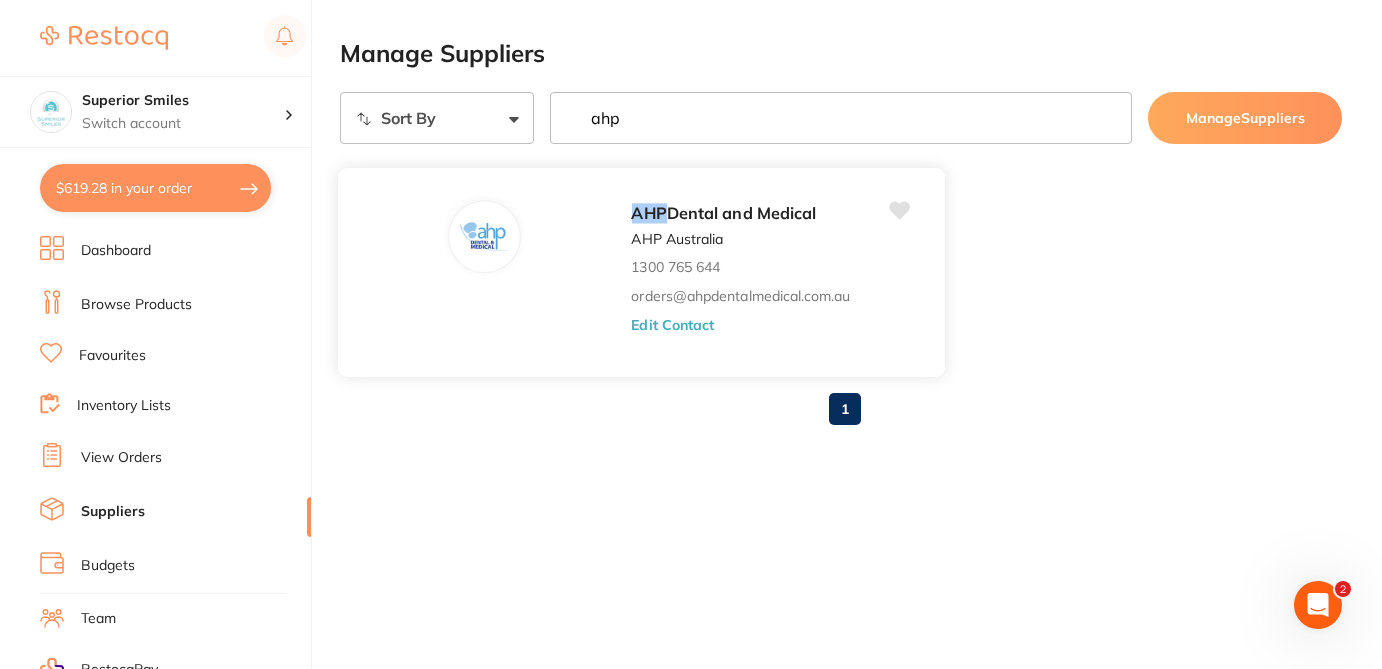 type on "ahp" 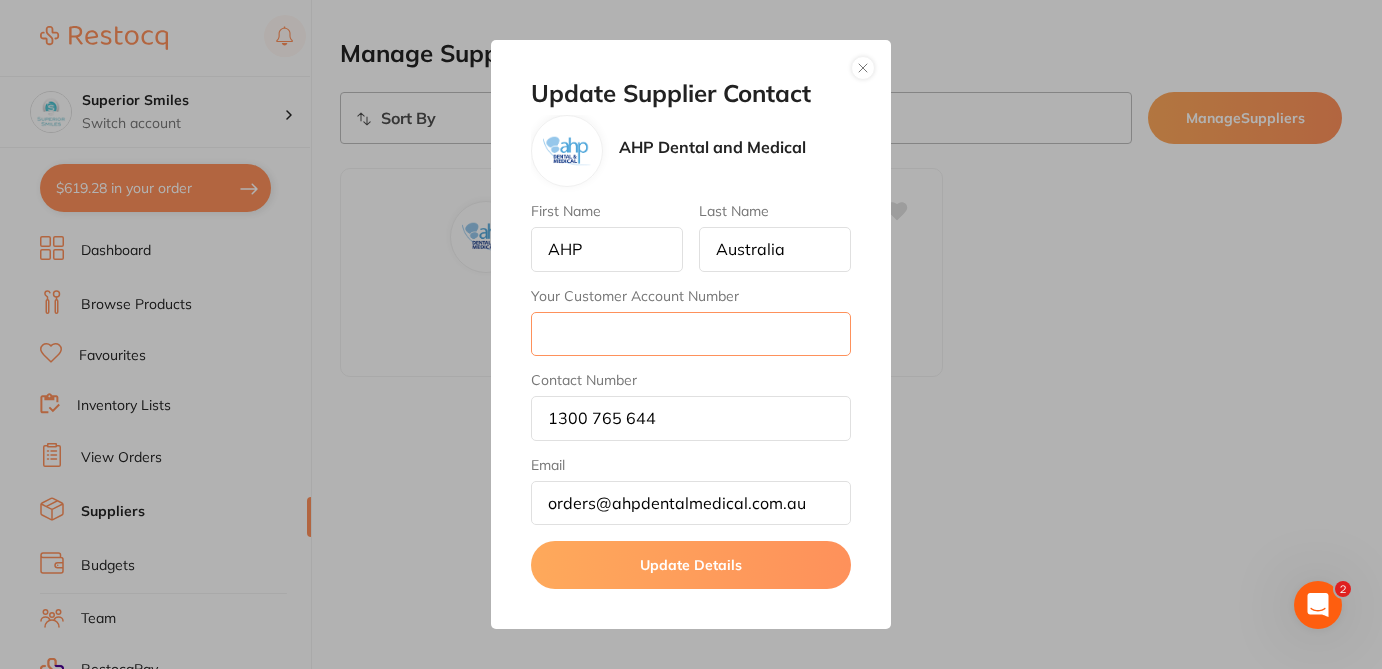click on "Your Customer Account Number" at bounding box center (691, 334) 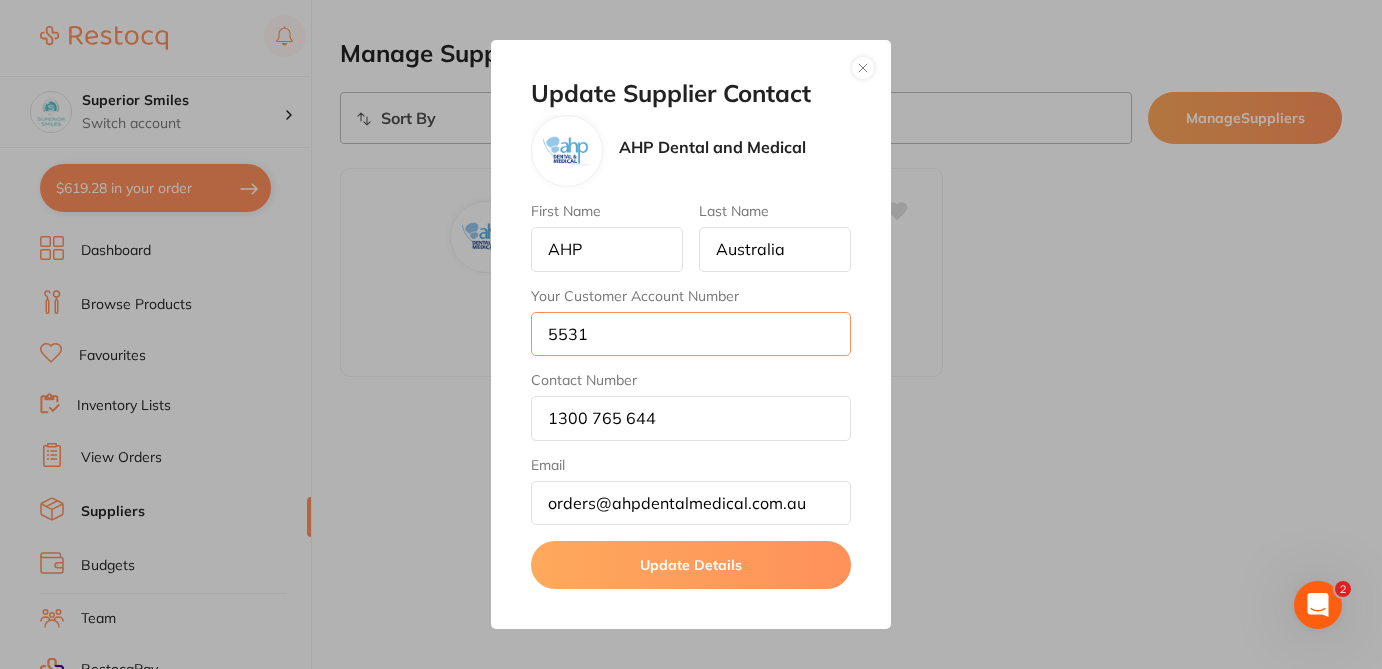 type on "5531" 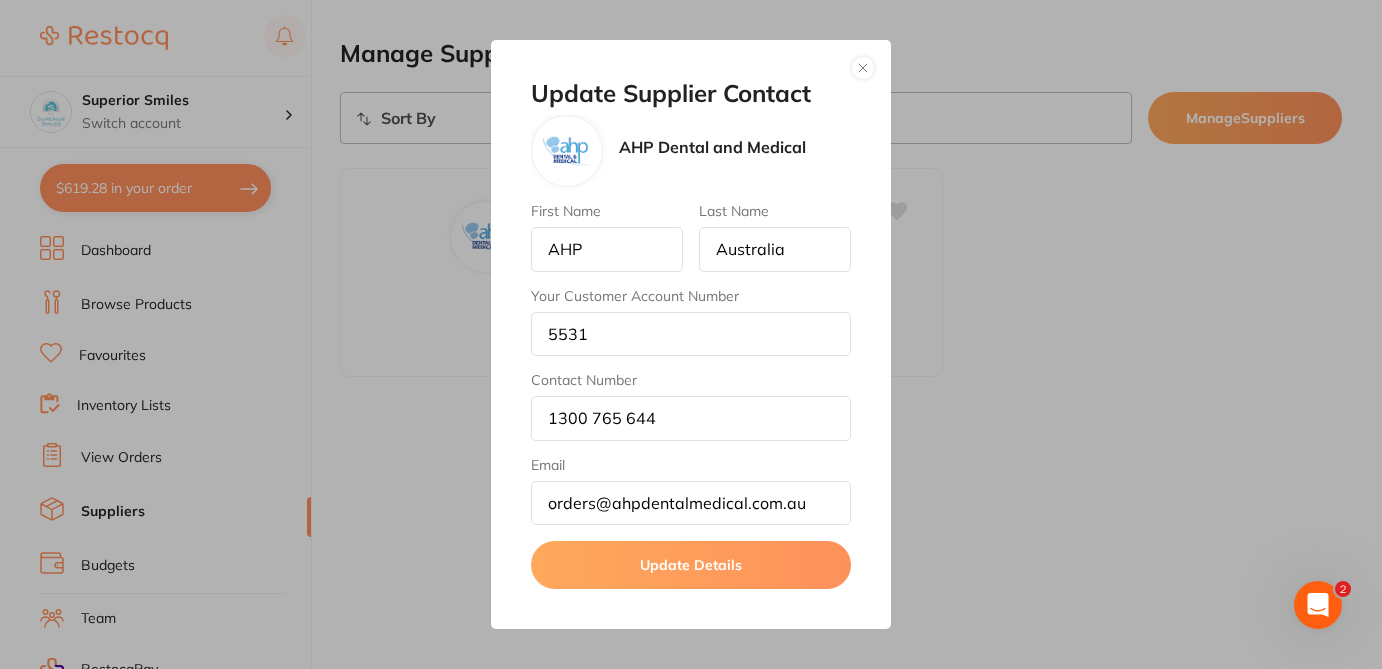 click on "Update Details" at bounding box center (691, 565) 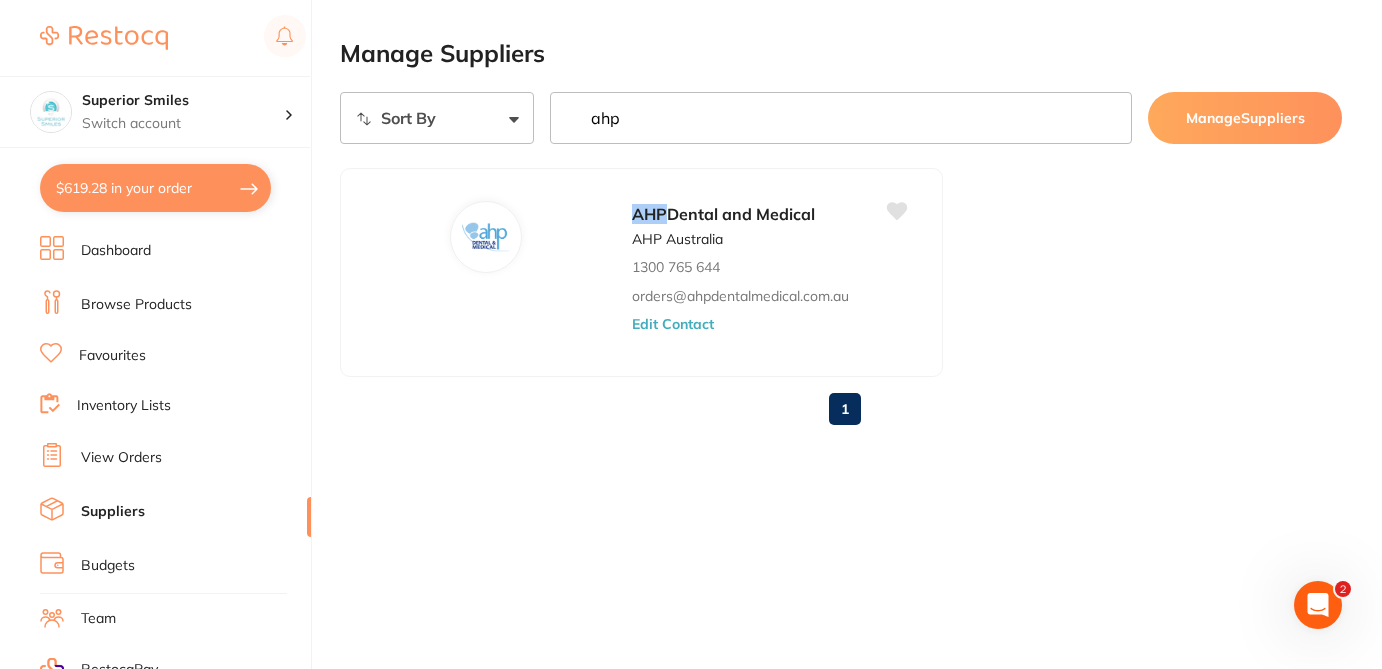 click on "$619.28   in your order" at bounding box center (155, 188) 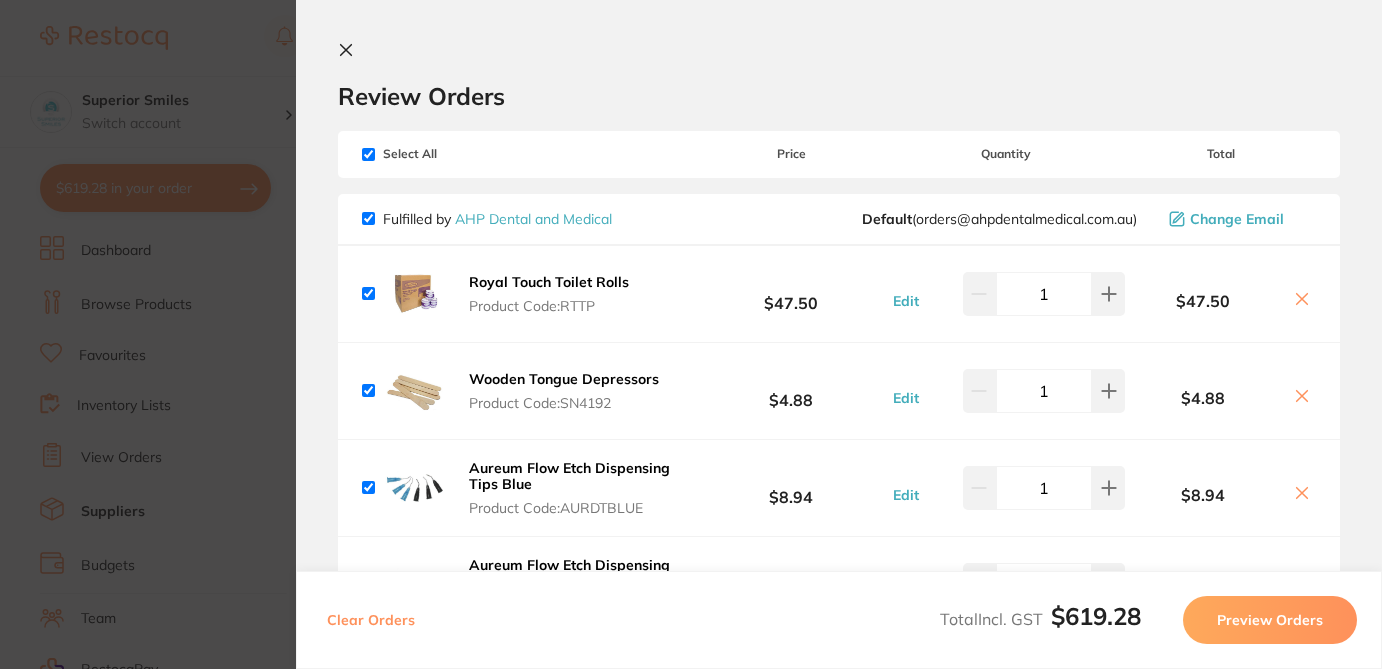 click on "Review Orders" at bounding box center (839, 96) 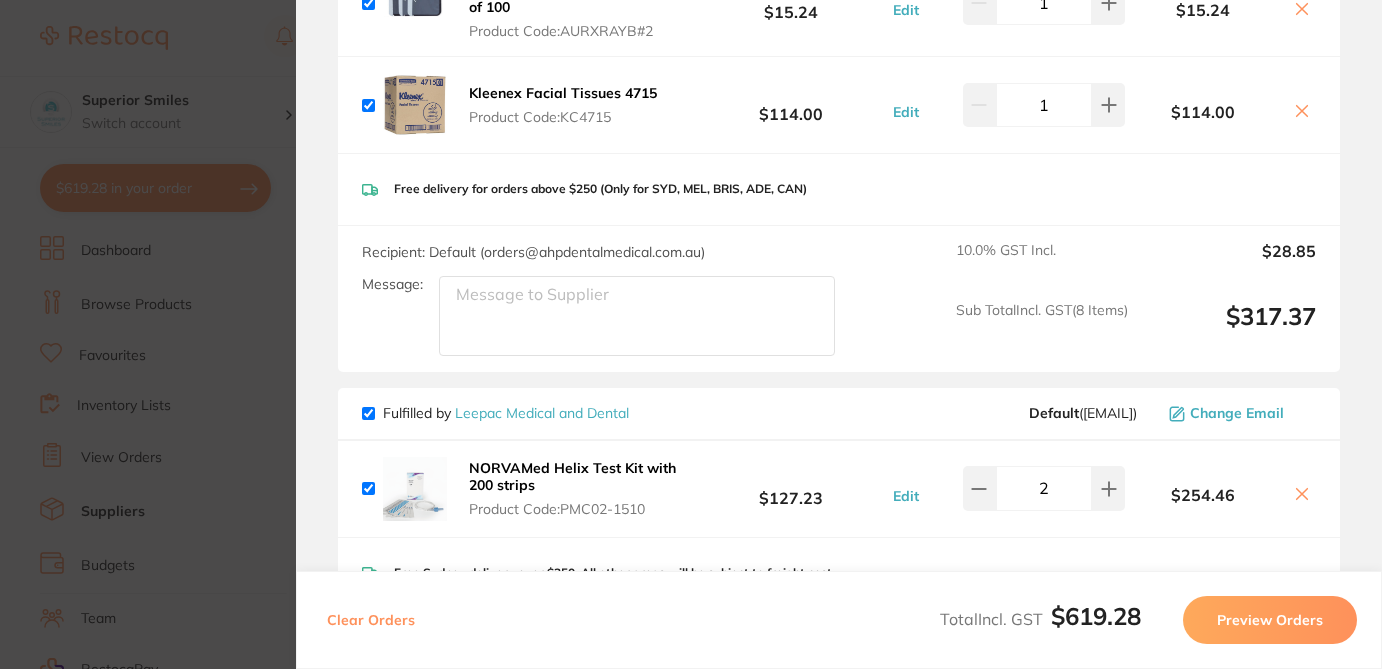 scroll, scrollTop: 960, scrollLeft: 0, axis: vertical 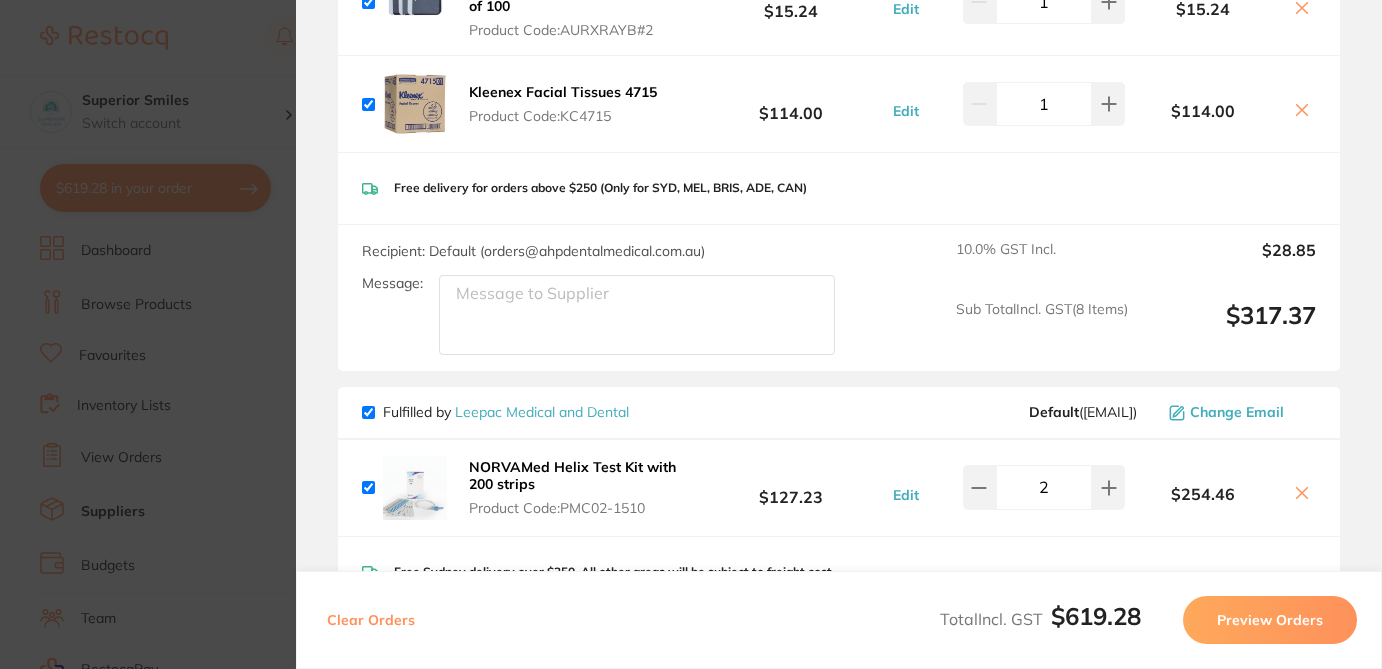 click at bounding box center [368, 412] 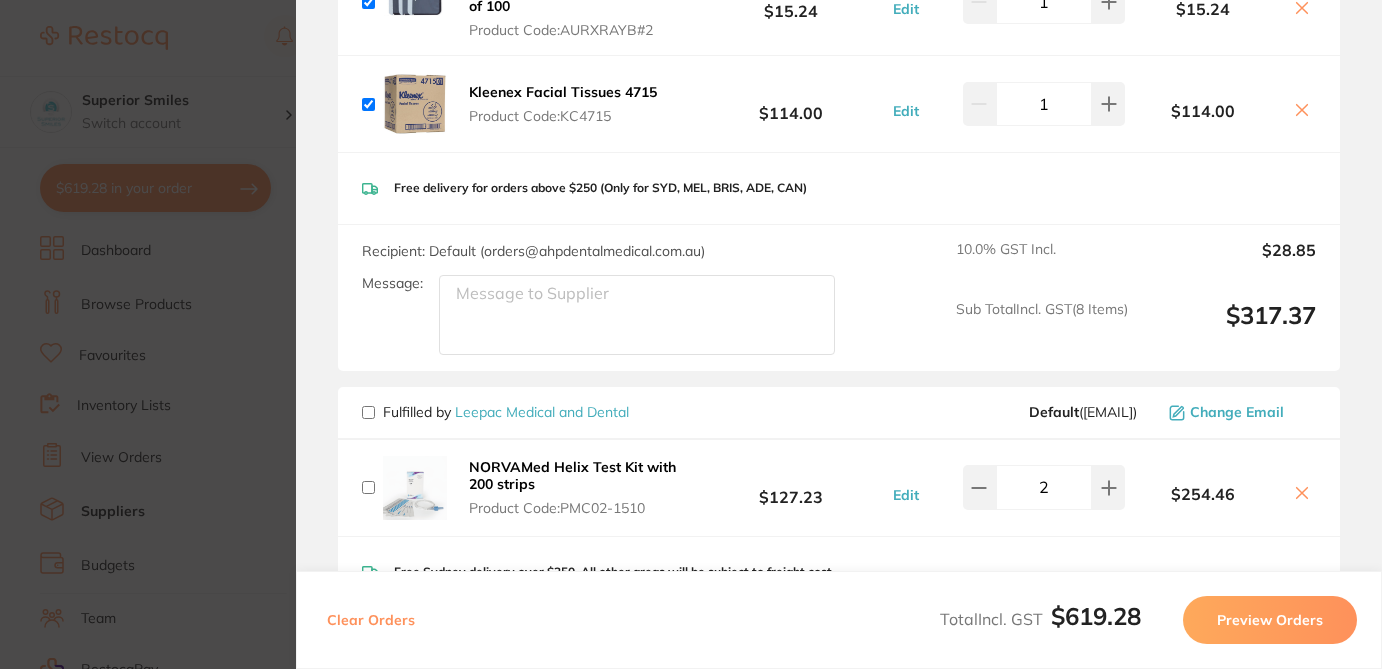 checkbox on "false" 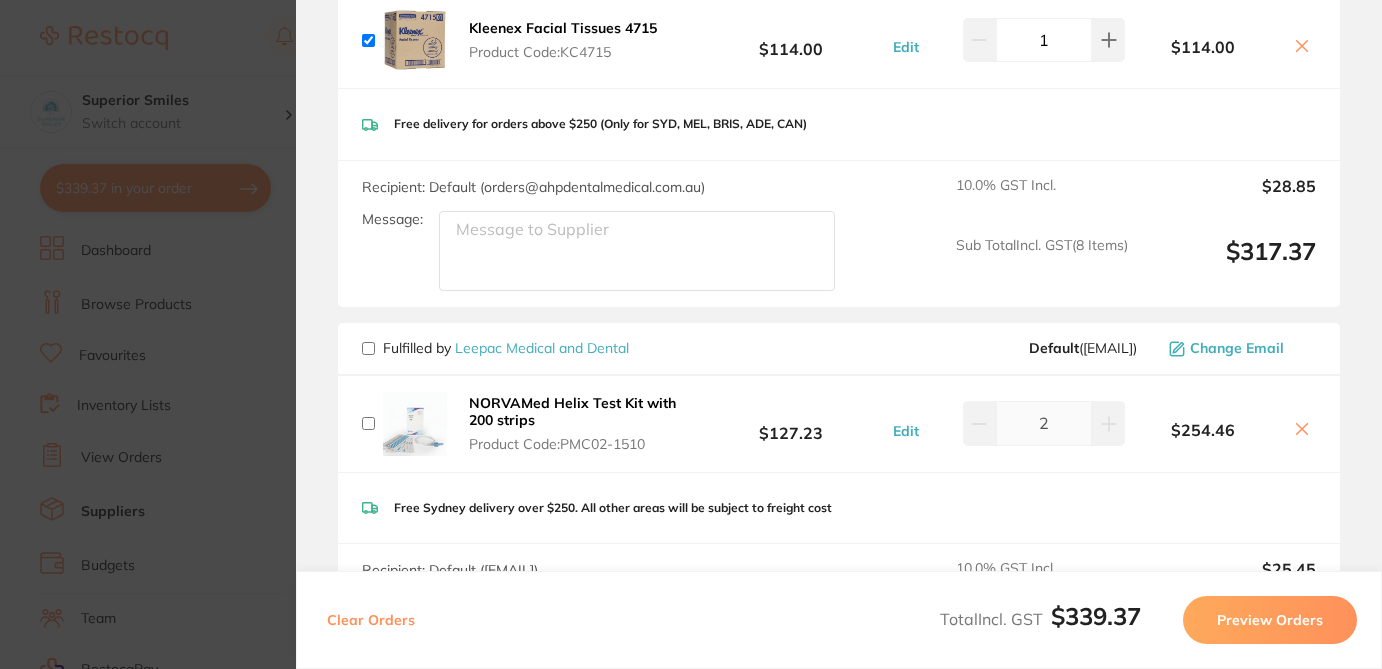 scroll, scrollTop: 1027, scrollLeft: 0, axis: vertical 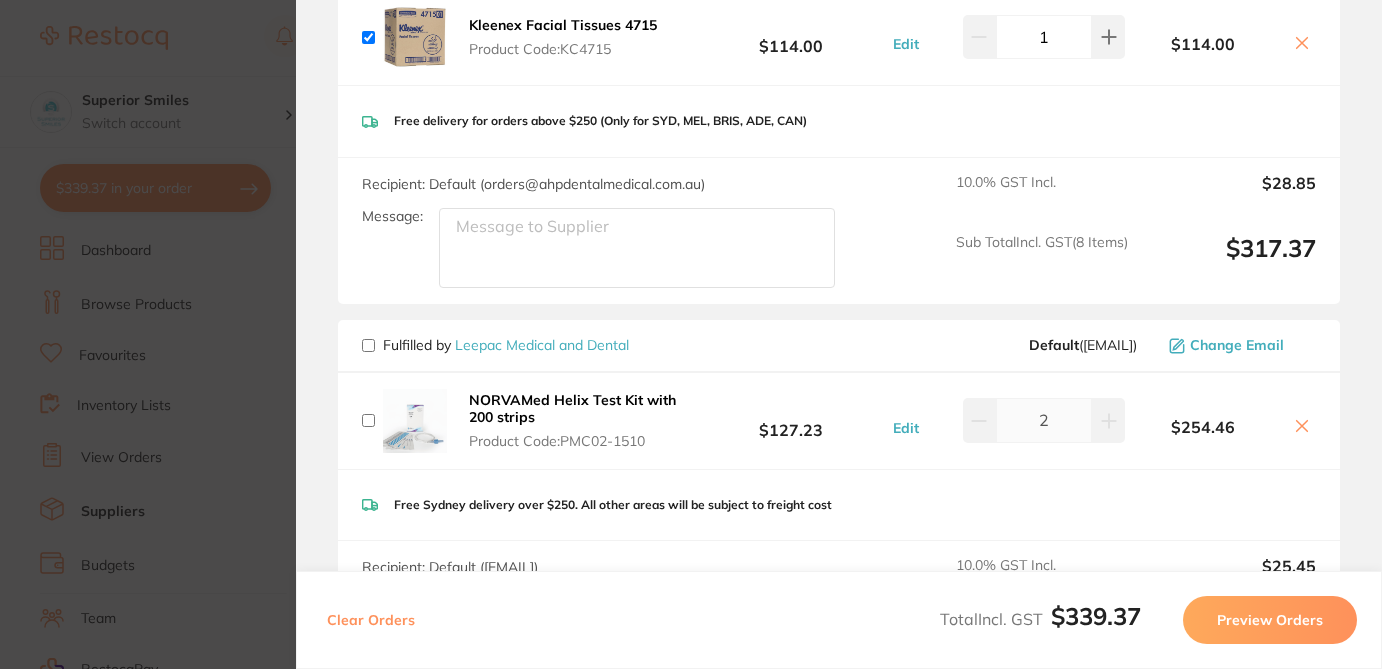 click on "Preview Orders" at bounding box center [1270, 620] 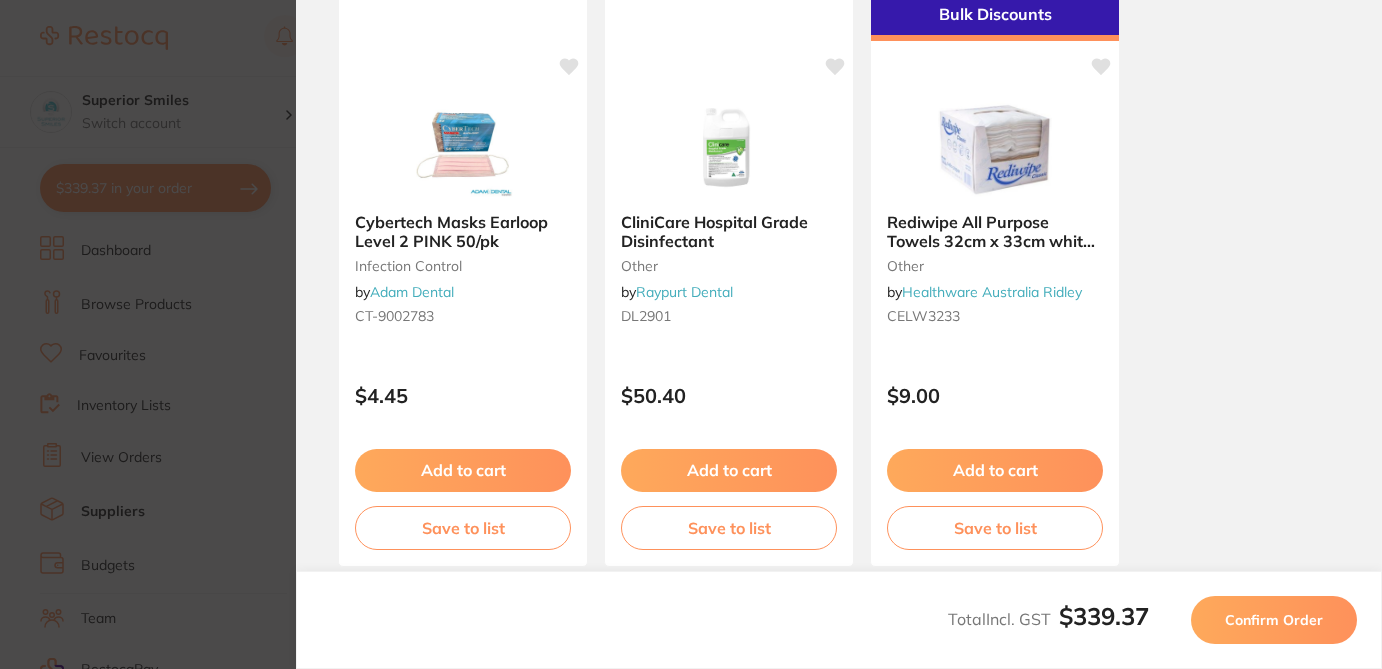 scroll, scrollTop: 0, scrollLeft: 0, axis: both 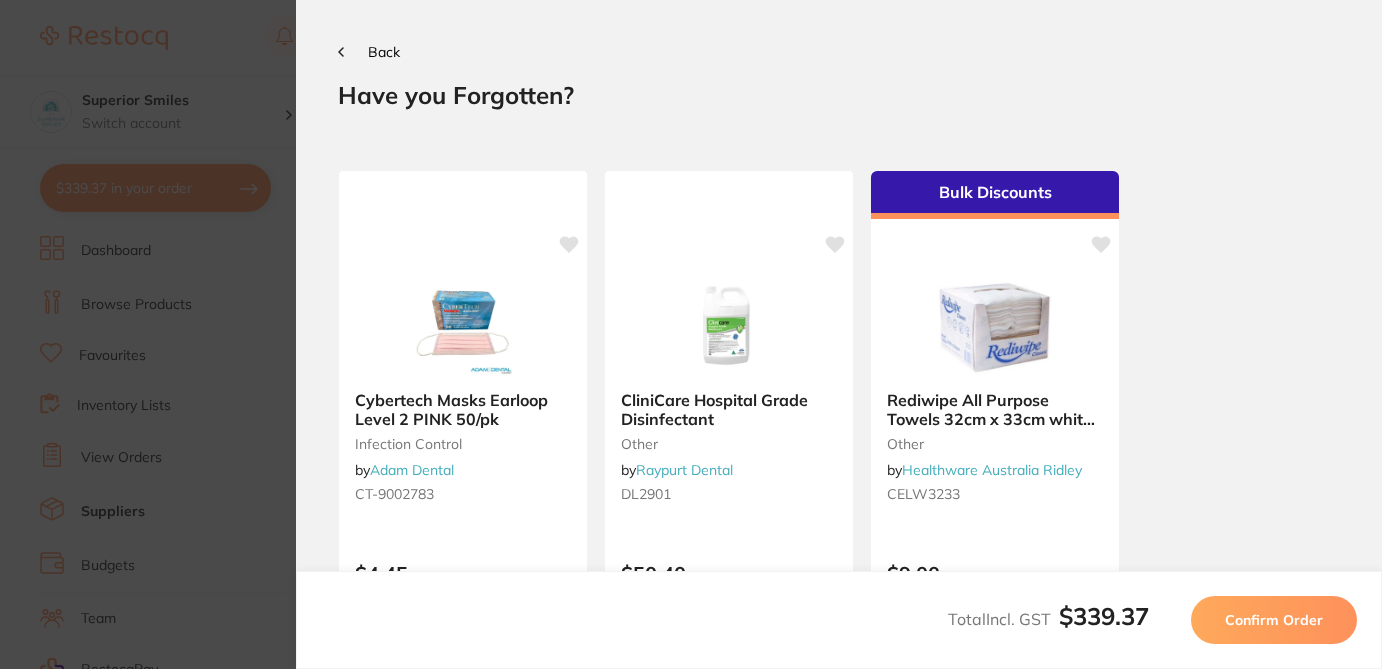 click on "Cybertech Masks Earloop Level 2 PINK  50/pk   infection control by  Adam Dental CT-9002783 $4.45 Add to cart Save to list CliniCare Hospital Grade Disinfectant   other by  Raypurt Dental DL2901 $50.40 Add to cart Save to list Bulk Discounts Rediwipe All Purpose Towels 32cm x 33cm white - 100/Box   other by  Healthware Australia Ridley CELW3233 $9.00 Add to cart Save to list NuEco Latex Exam Gloves Powder Free Small   disposables by  Numedical 990020 $5.64 Add to cart Save to list Photo Retractor Double Ended 1/pk, Autoclavable Adult Clear   orthodontics by  Adam Dental T600301 $16.82 Add to cart Save to list Saliva Suction Ejectors 100/pk Dental Aspiration   disposables by  Adam Dental SSE $3.55 Add to cart Save to list Dental Evacuation Suction Tubes Side Vent   disposables by  Adam Dental HVE05 $3.63 Add to cart Save to list DE Gloves - Nitrile - Non Sterile - Powder Free - Medium, 200-Pack   disposables by  Henry Schein Halas HSD-9796095 $9.16 Add to cart Save to list   infection control by  EMS-DV154" at bounding box center [839, 1324] 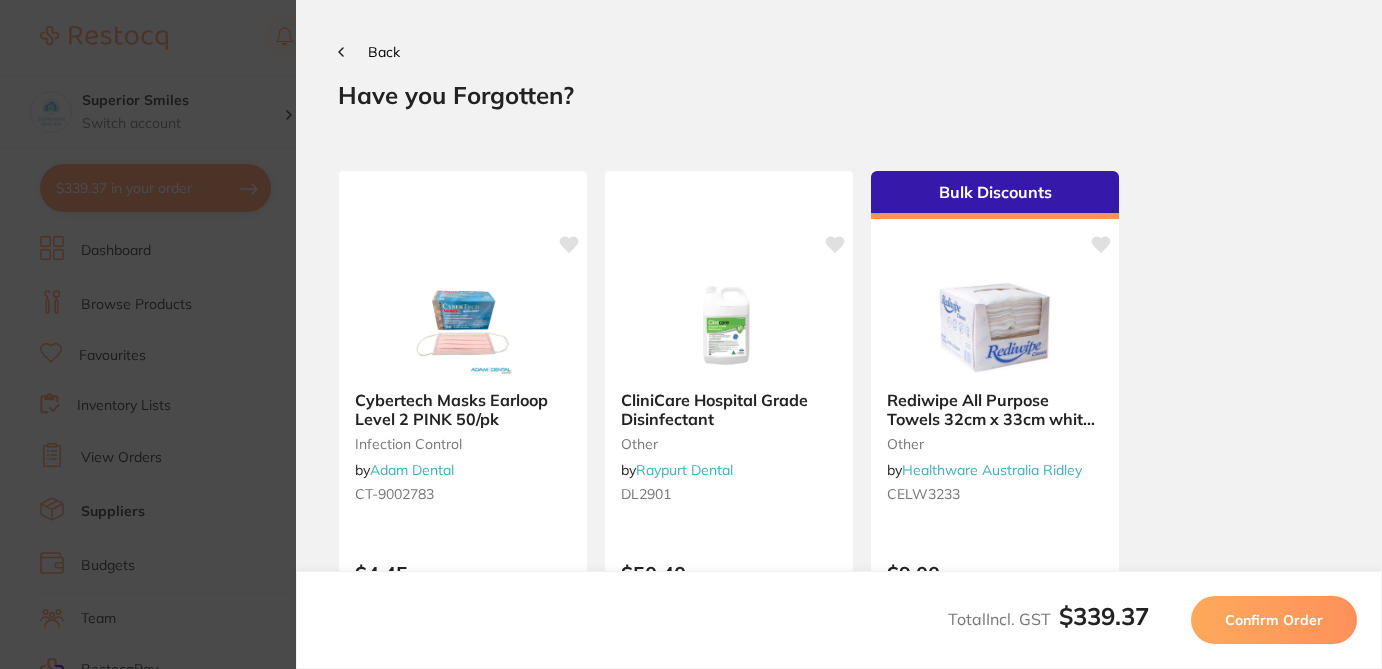 scroll, scrollTop: 0, scrollLeft: 0, axis: both 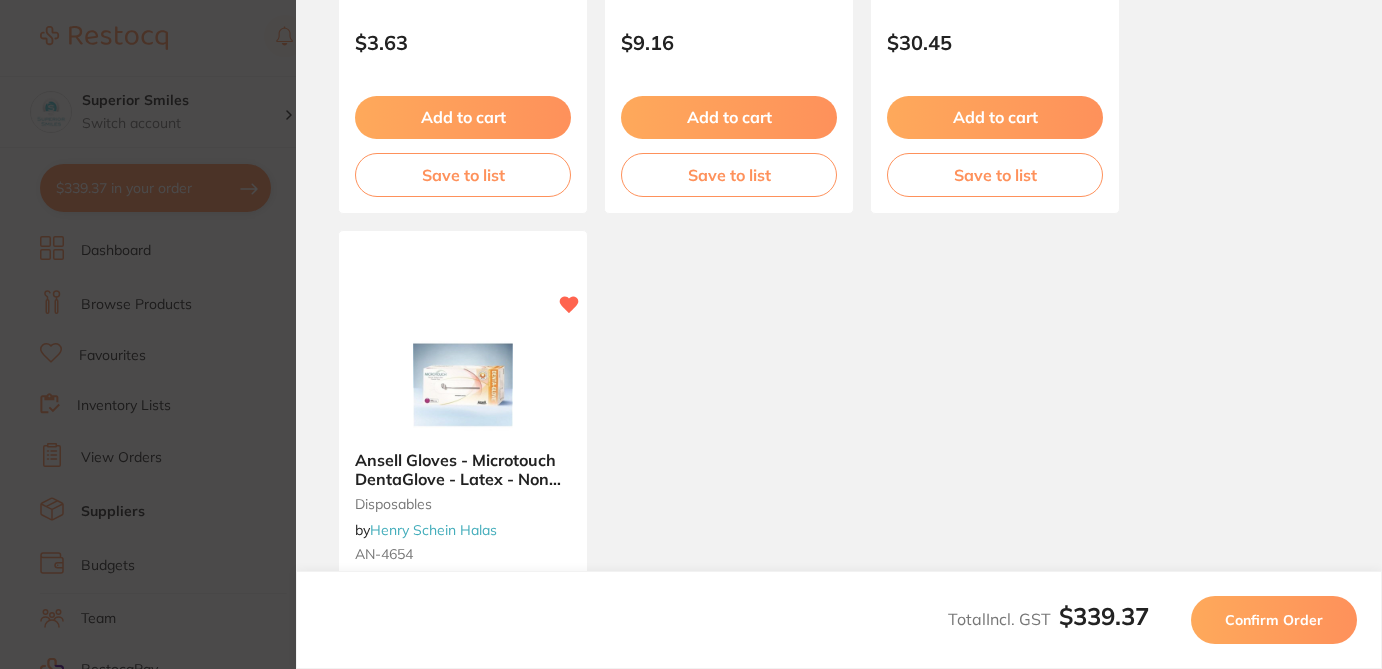 click on "Confirm Order" at bounding box center [1274, 620] 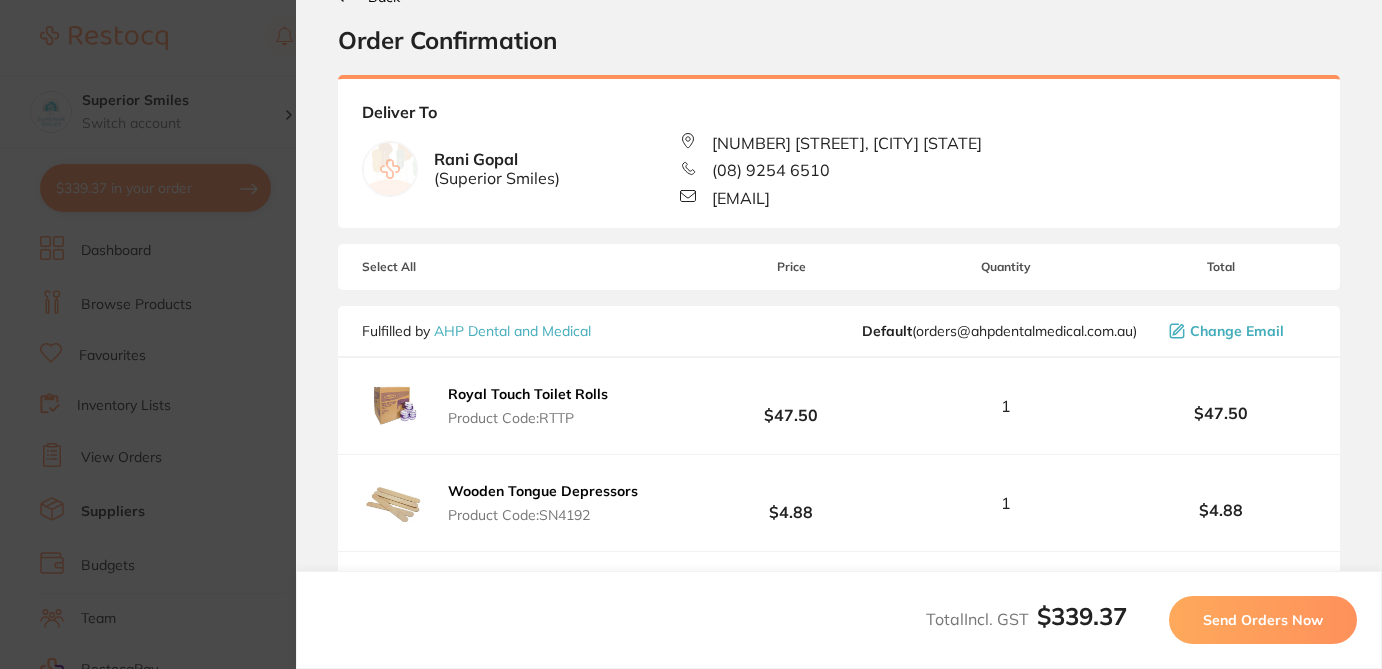 scroll, scrollTop: 0, scrollLeft: 0, axis: both 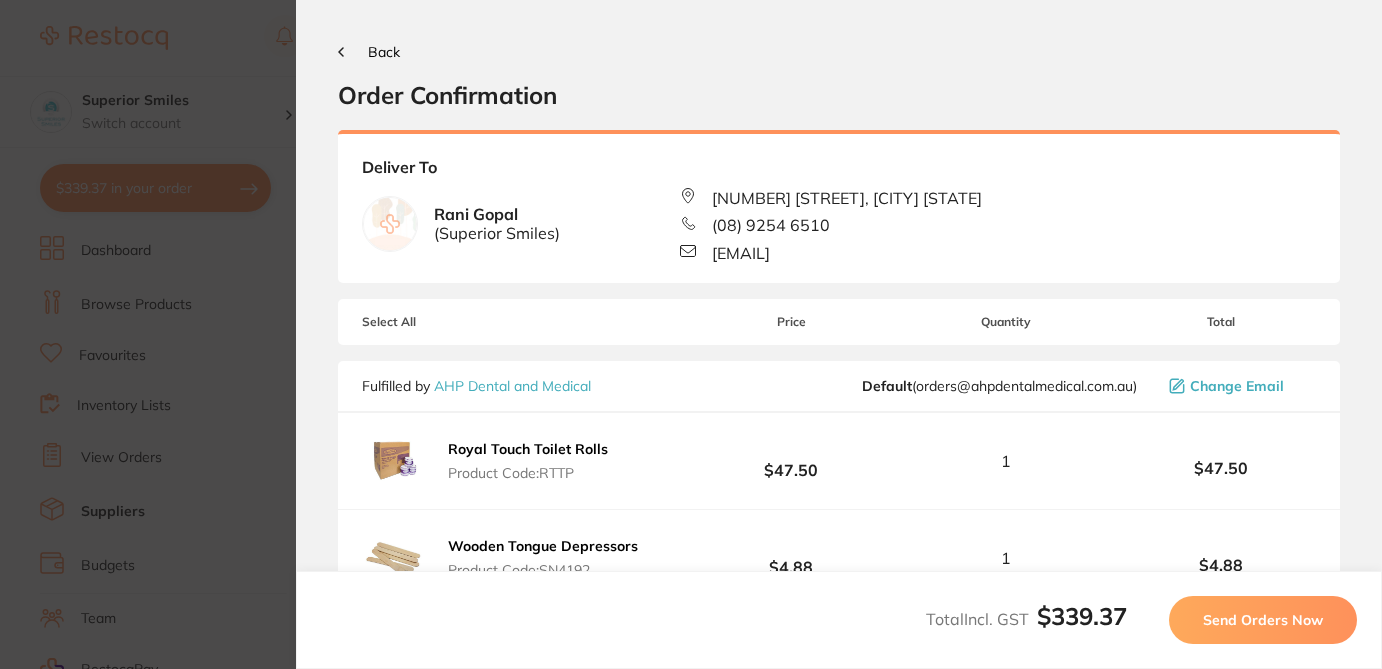 click on "Order Confirmation" at bounding box center (839, 95) 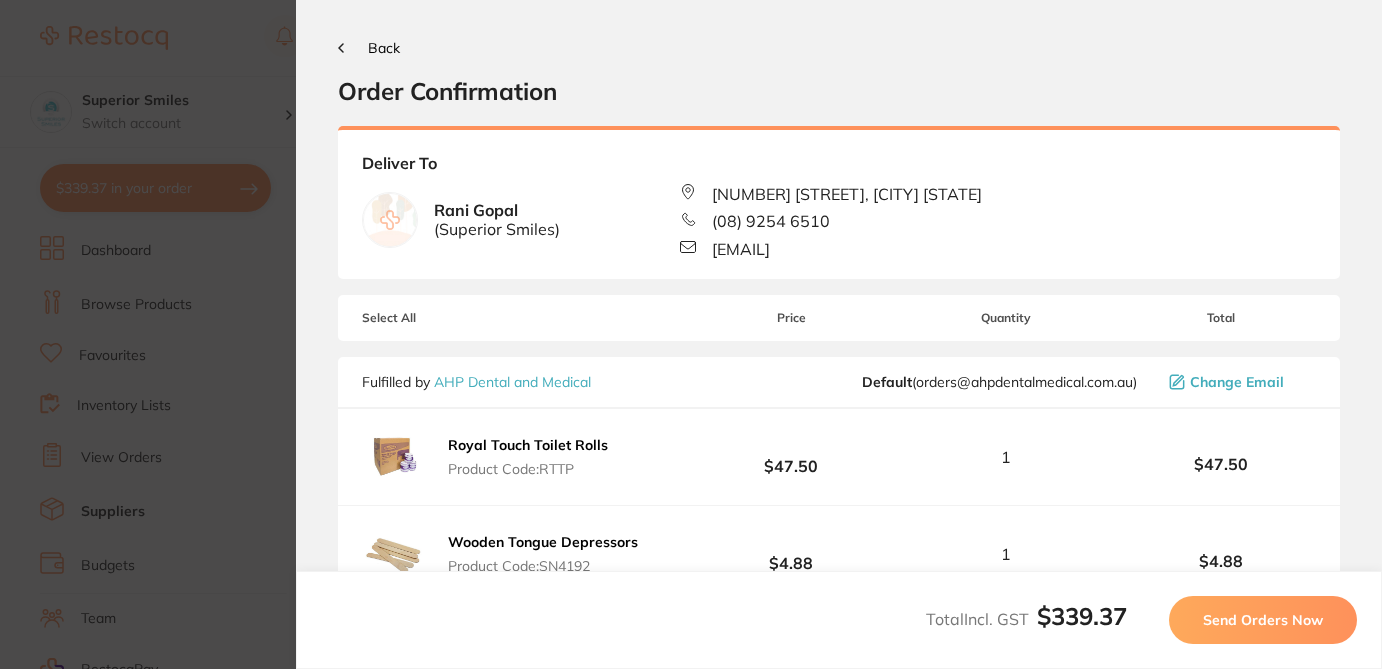 scroll, scrollTop: 0, scrollLeft: 0, axis: both 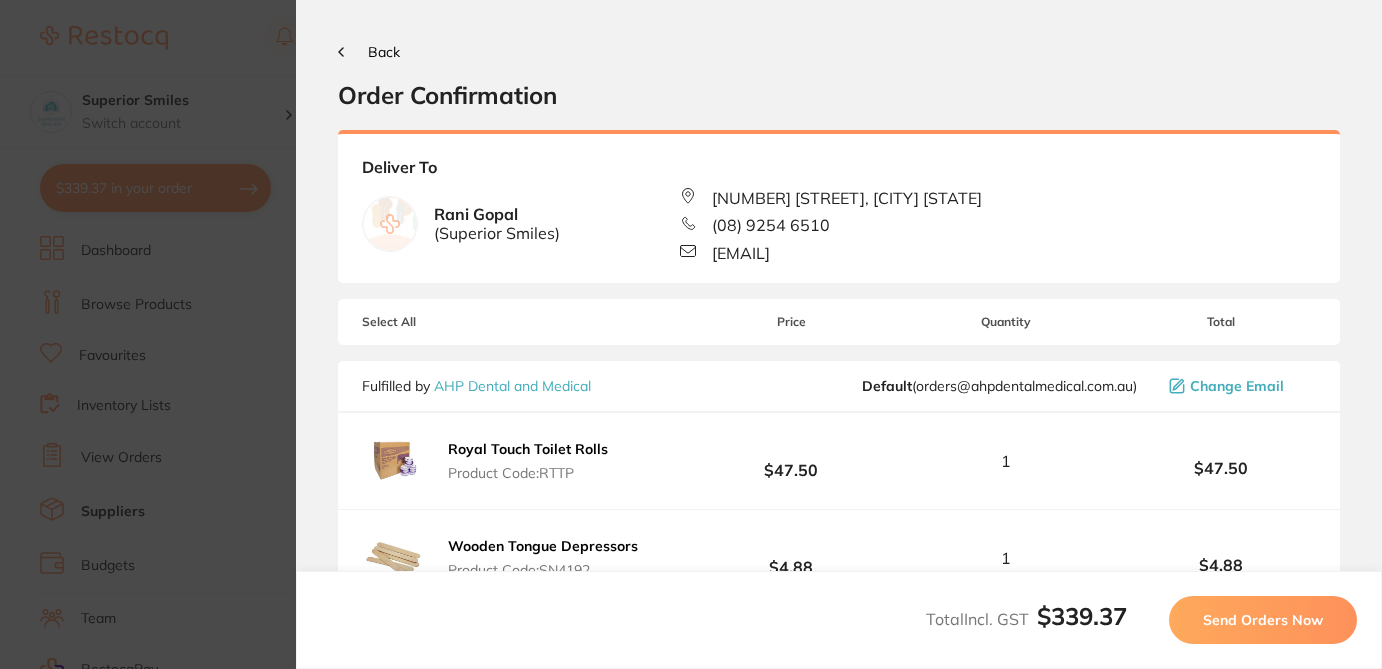 click 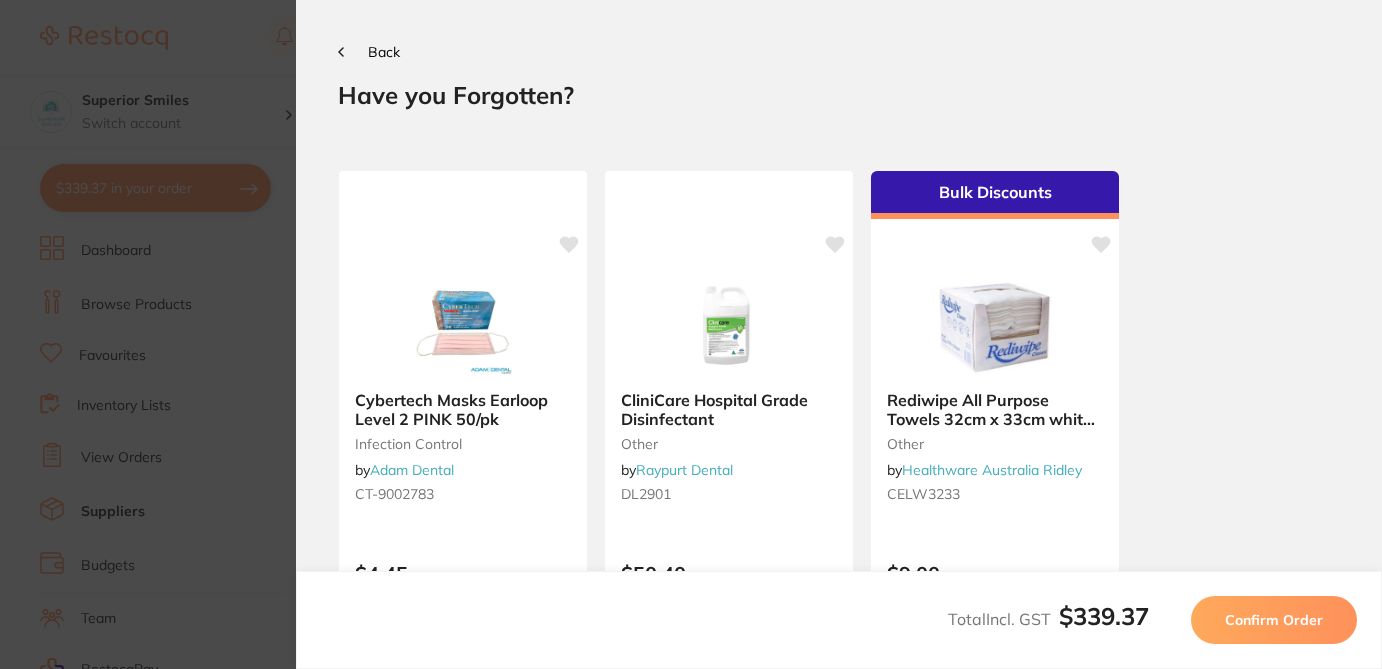 scroll, scrollTop: 0, scrollLeft: 0, axis: both 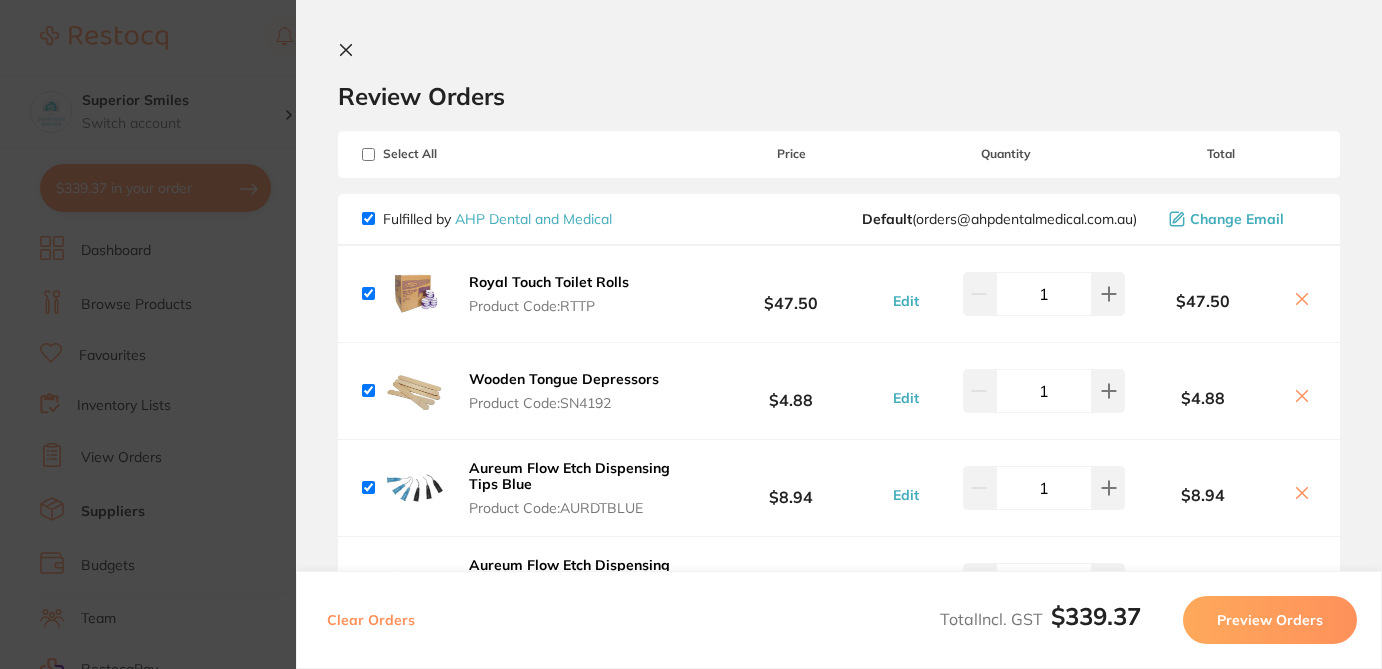 click on "Review Orders" at bounding box center (839, 76) 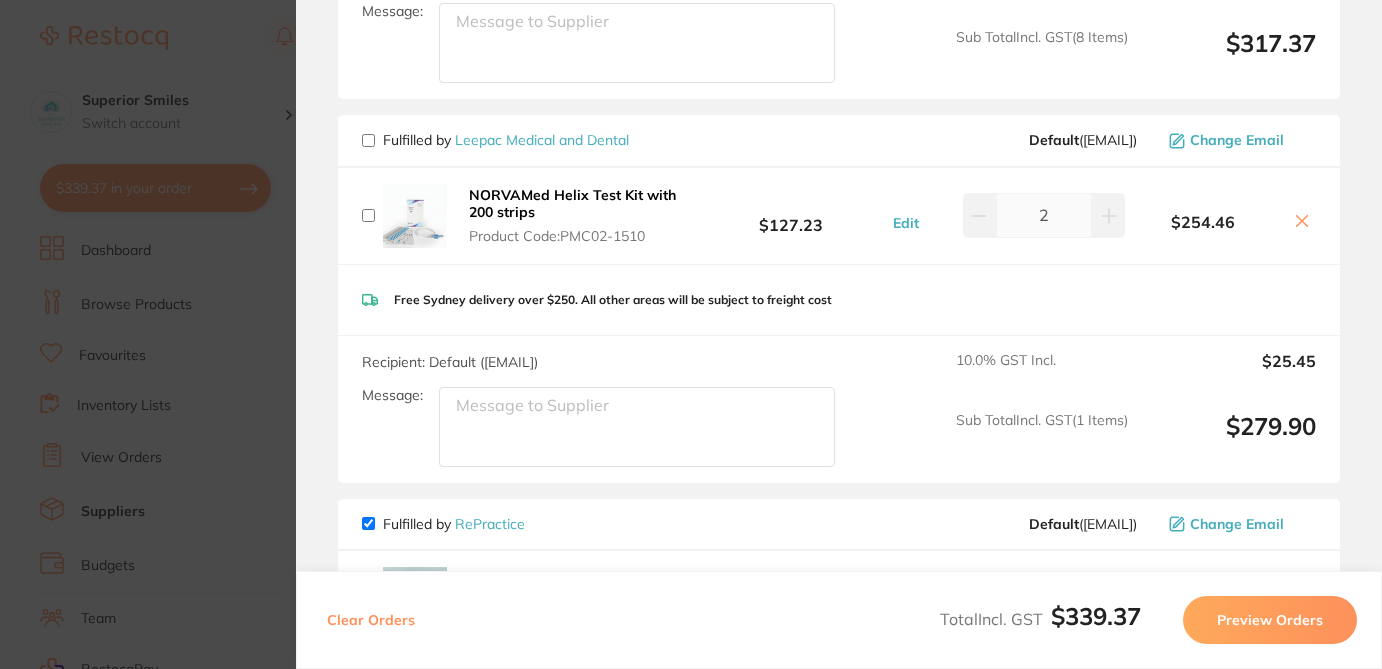 scroll, scrollTop: 1399, scrollLeft: 0, axis: vertical 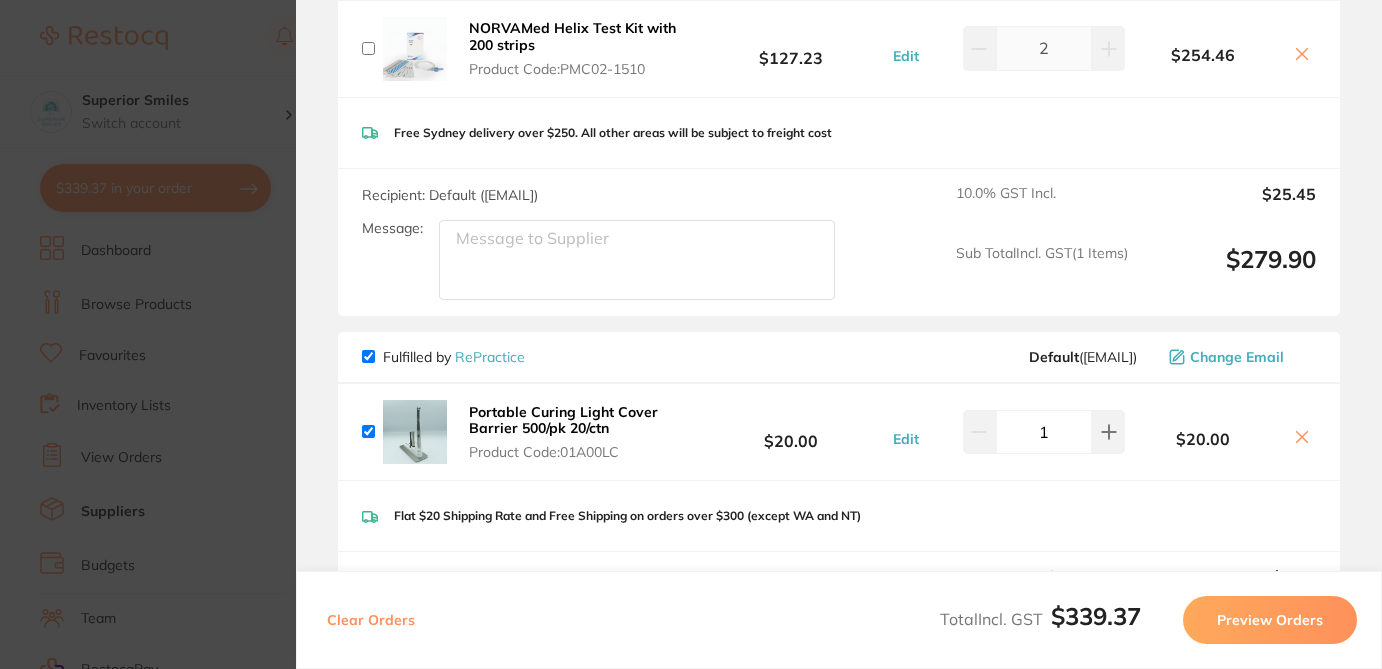 click at bounding box center [368, 356] 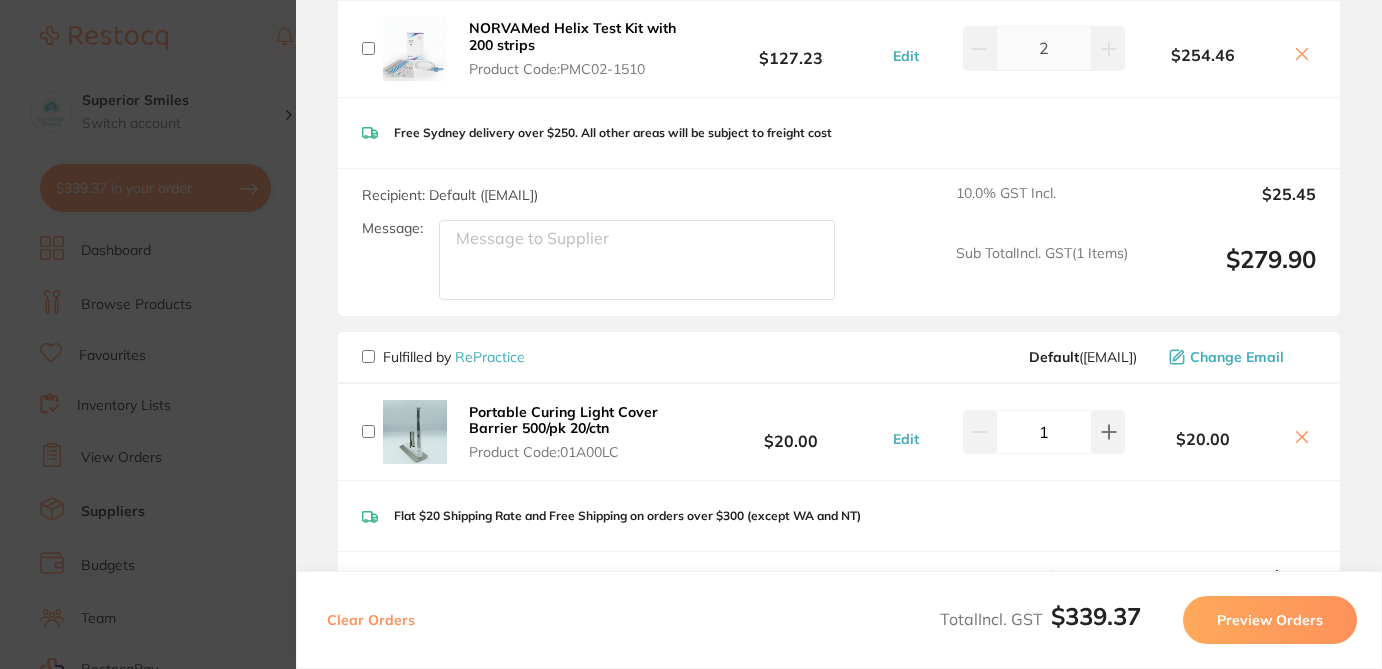 checkbox on "false" 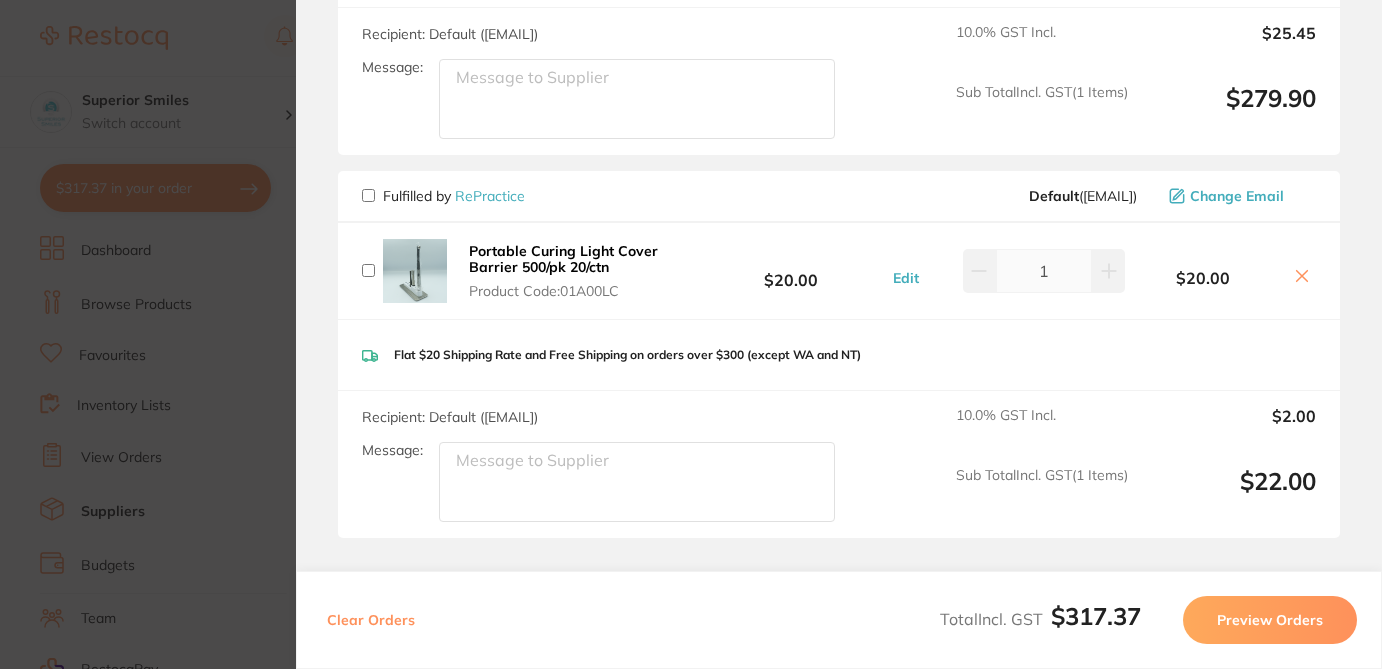 scroll, scrollTop: 1661, scrollLeft: 0, axis: vertical 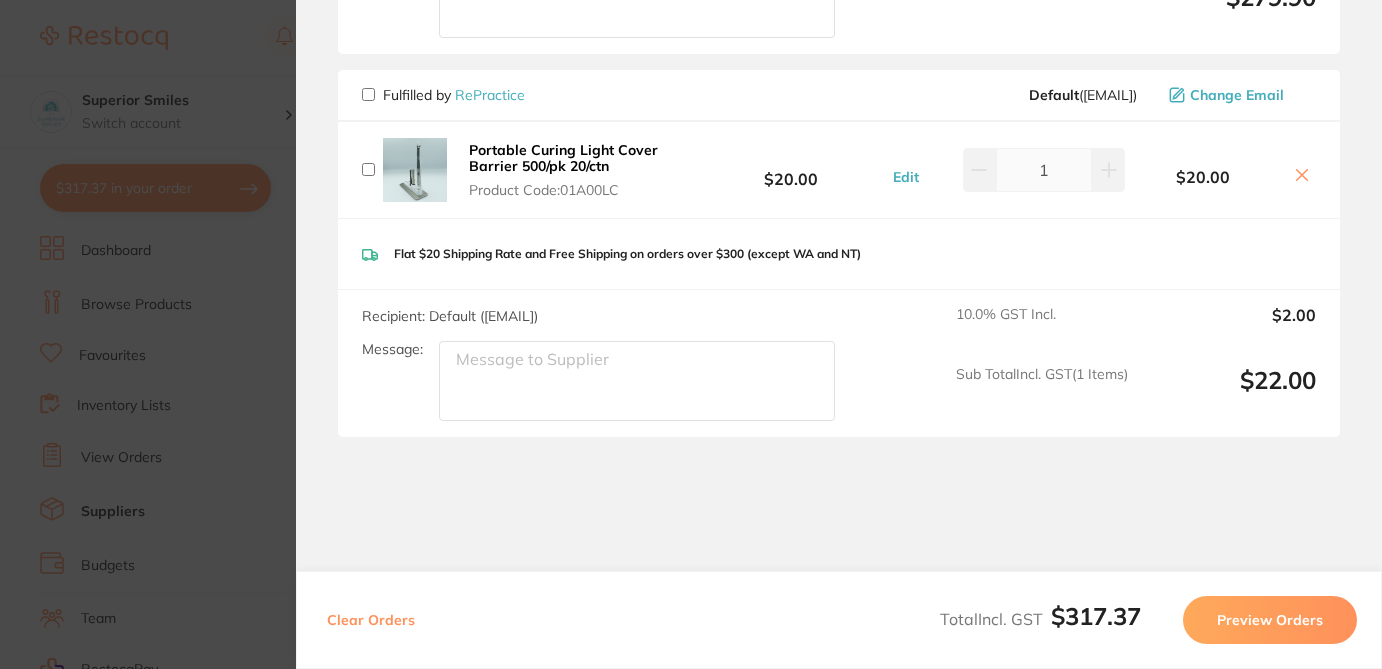click on "Preview Orders" at bounding box center (1270, 620) 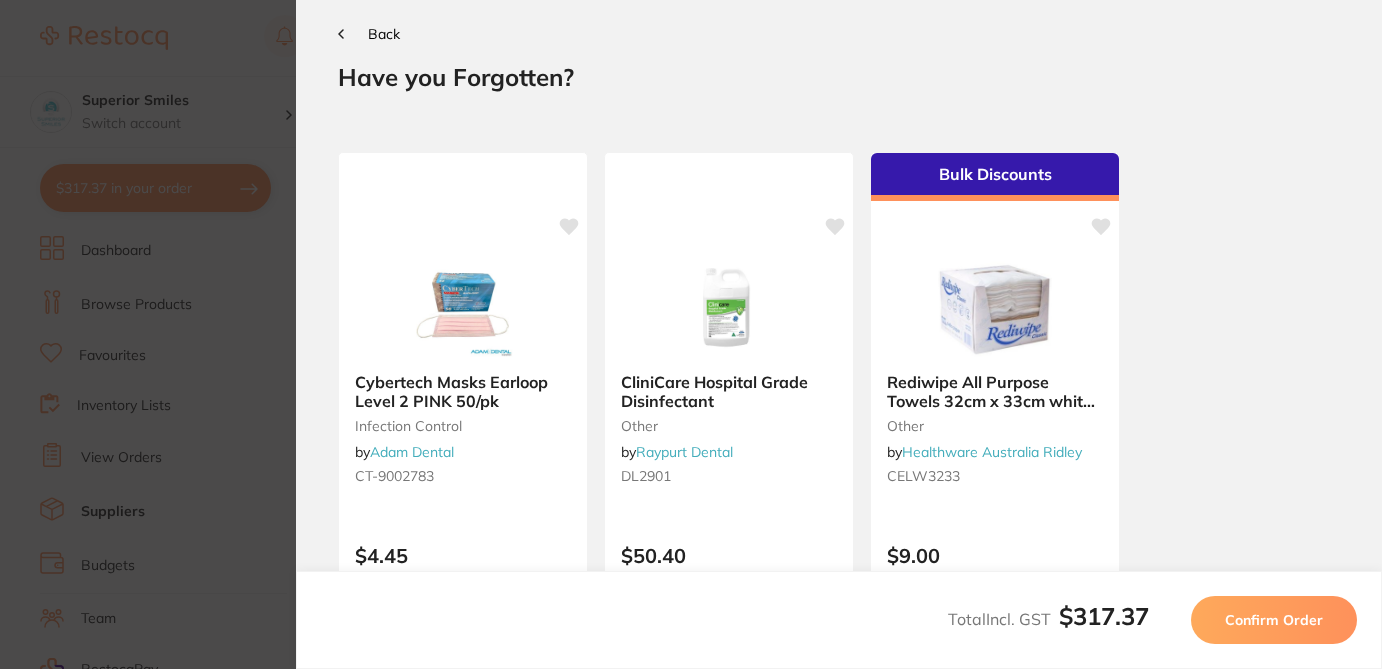 scroll, scrollTop: 0, scrollLeft: 0, axis: both 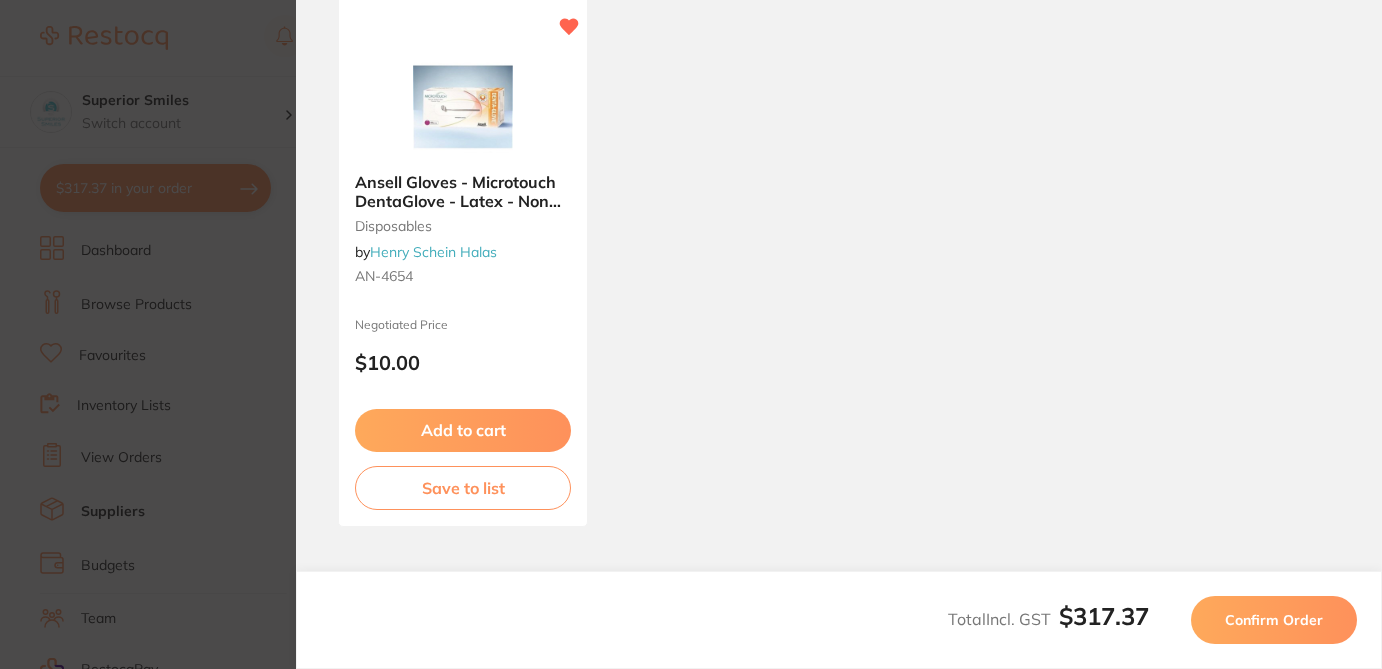 click on "Confirm Order" at bounding box center [1274, 620] 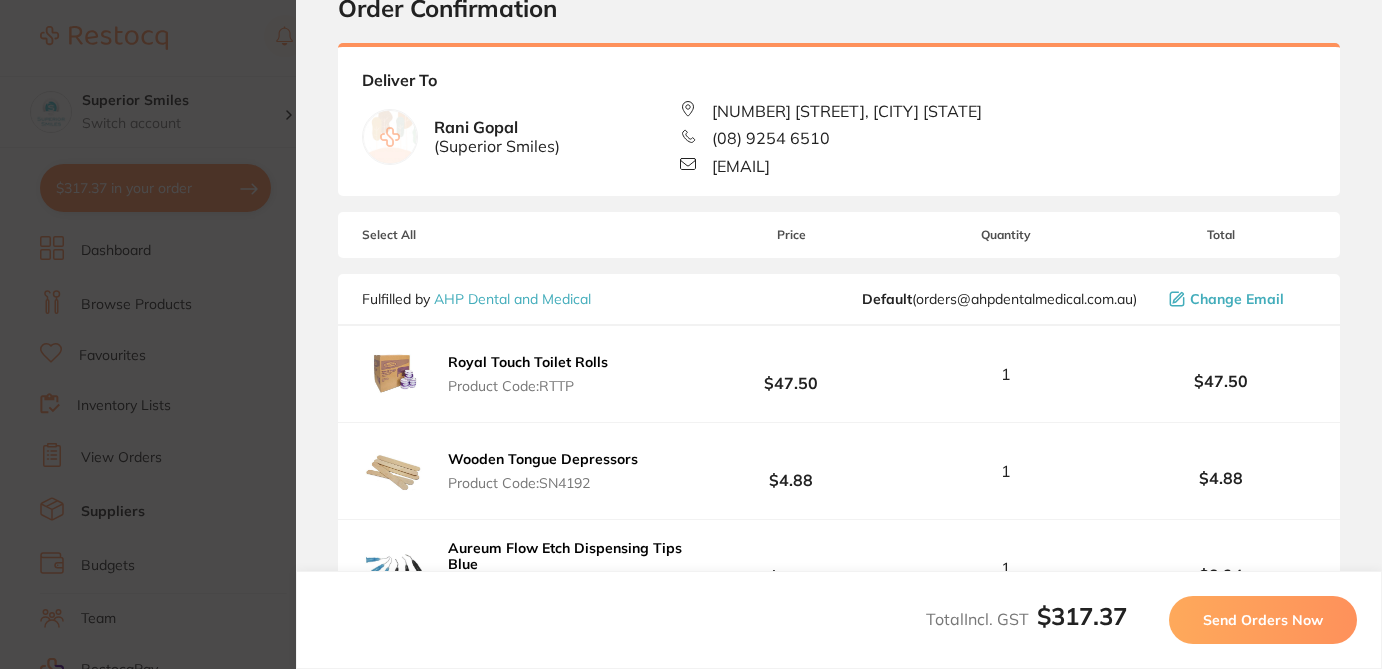 scroll, scrollTop: 0, scrollLeft: 0, axis: both 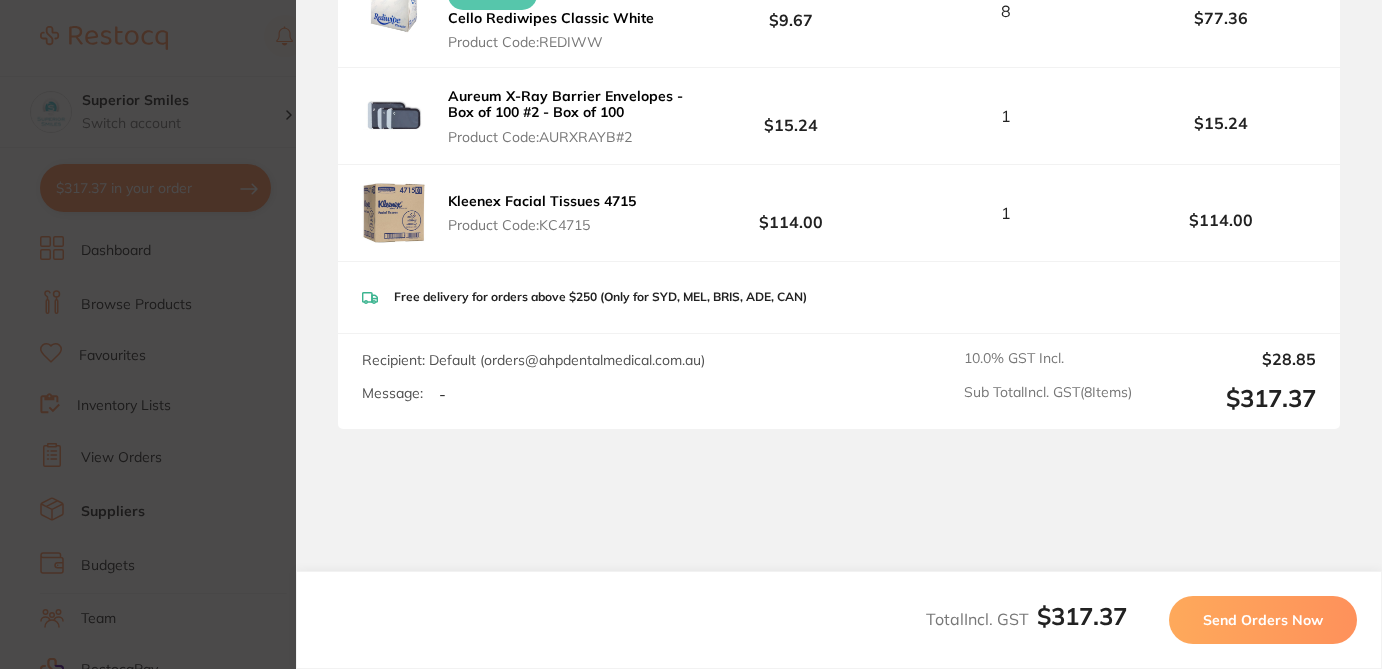 click on "Send Orders Now" at bounding box center (1263, 620) 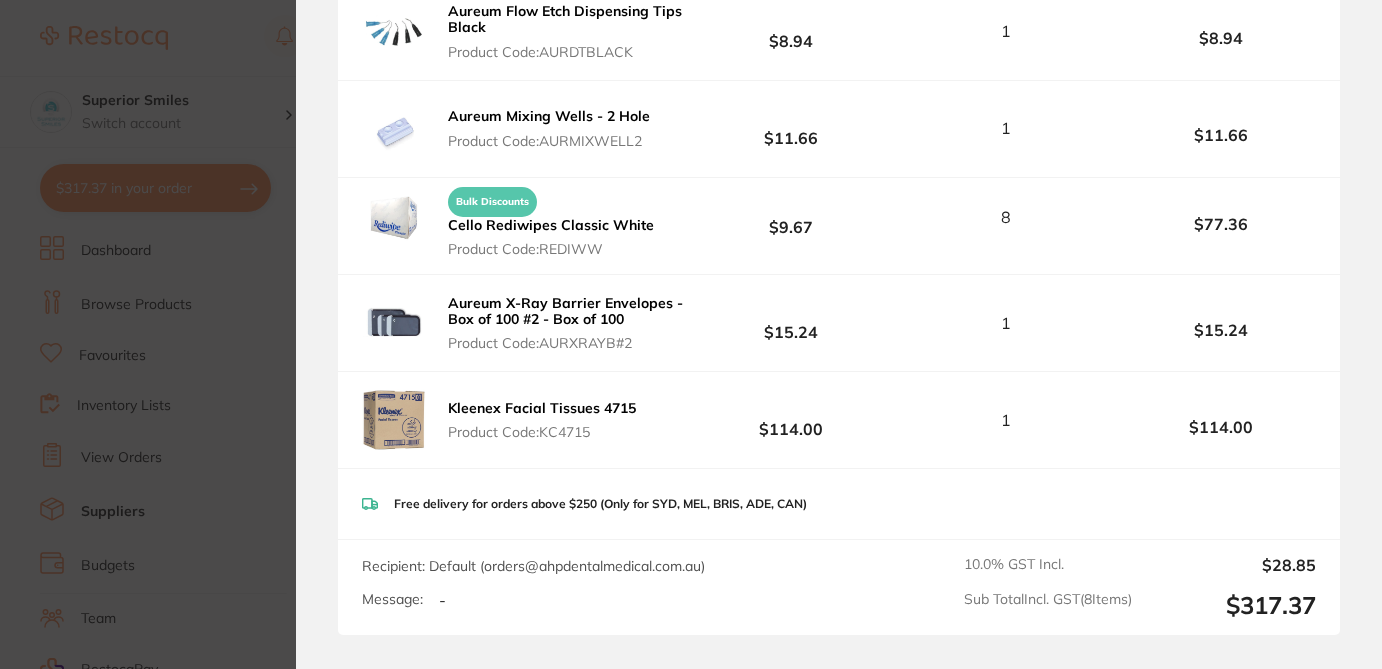 scroll, scrollTop: 1067, scrollLeft: 0, axis: vertical 